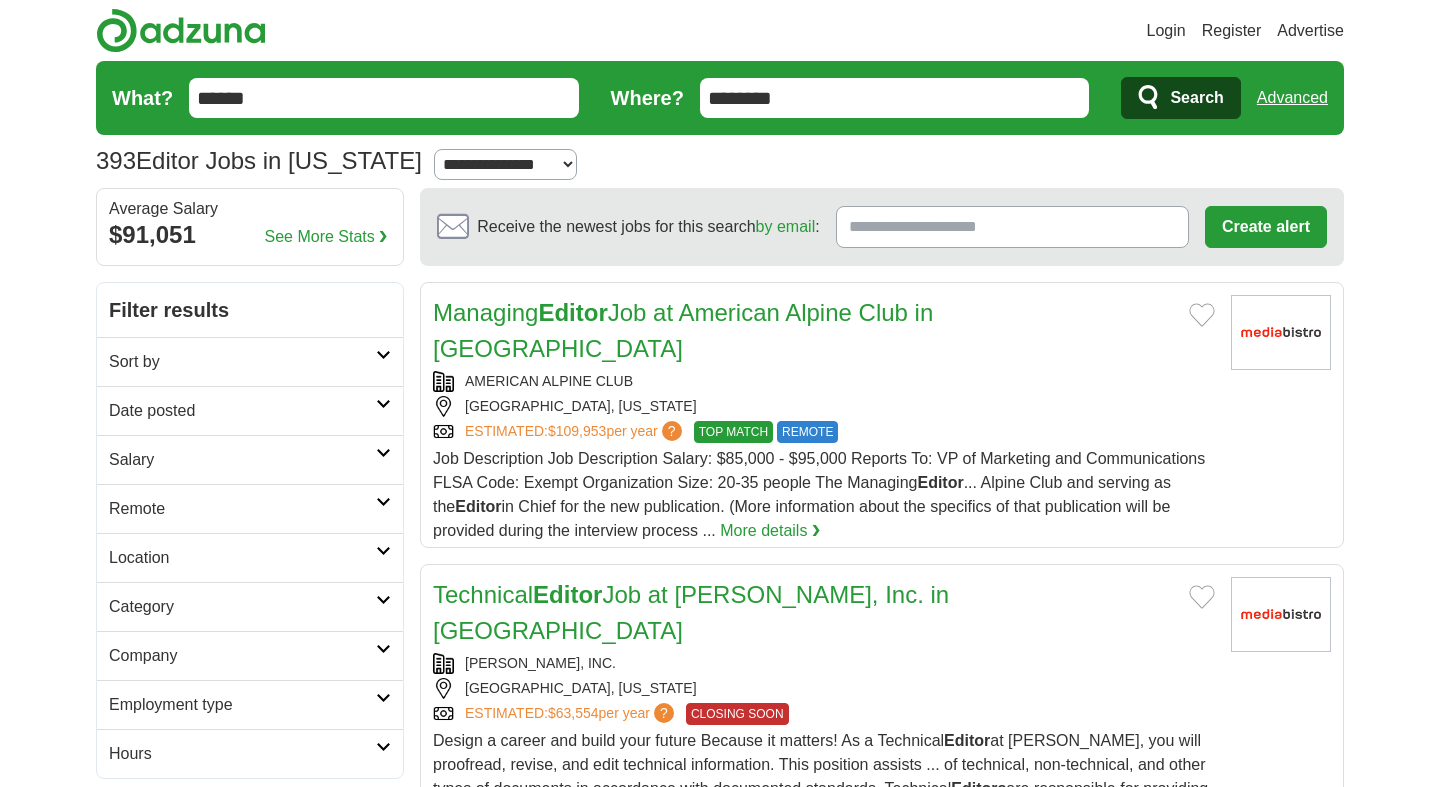 type on "**********" 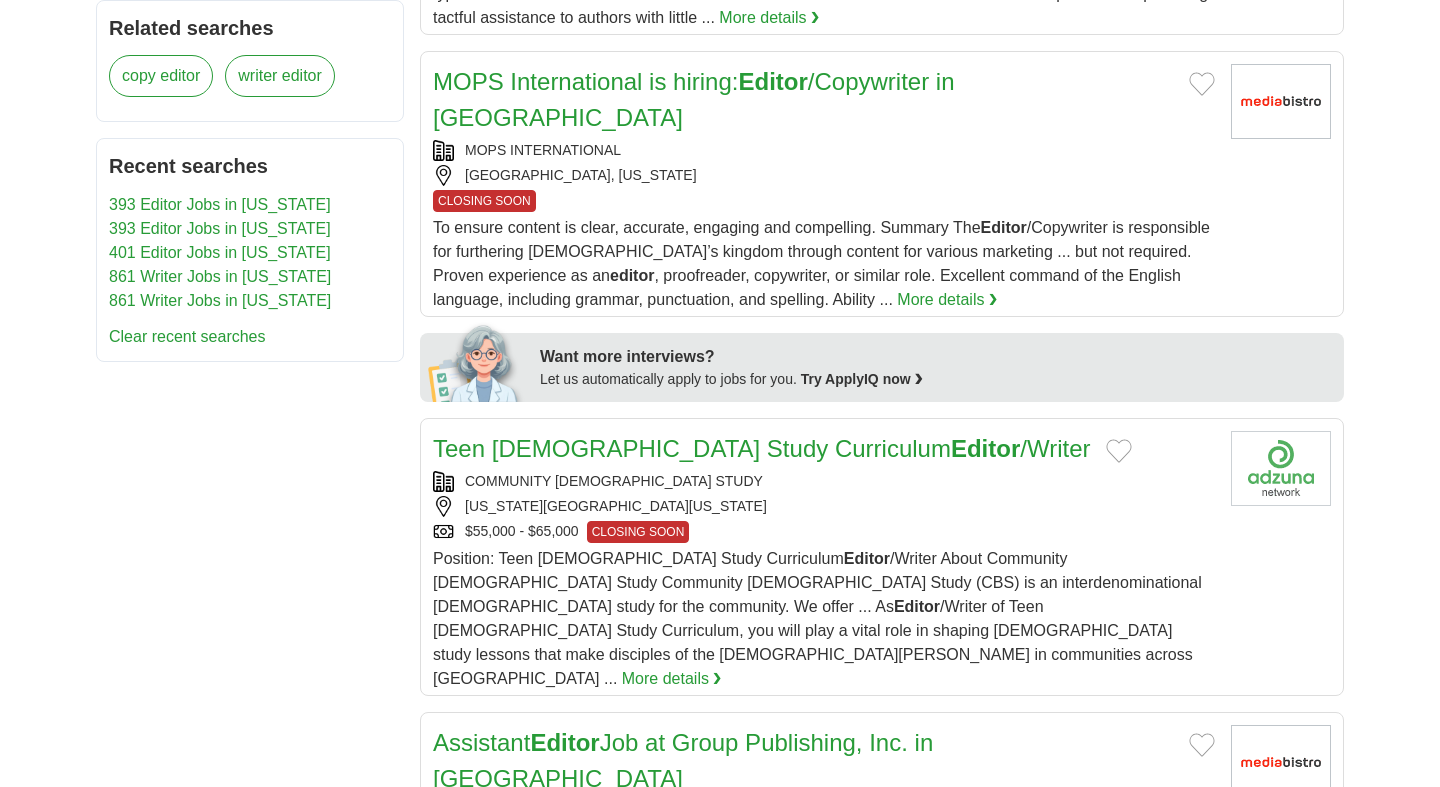 scroll, scrollTop: 0, scrollLeft: 0, axis: both 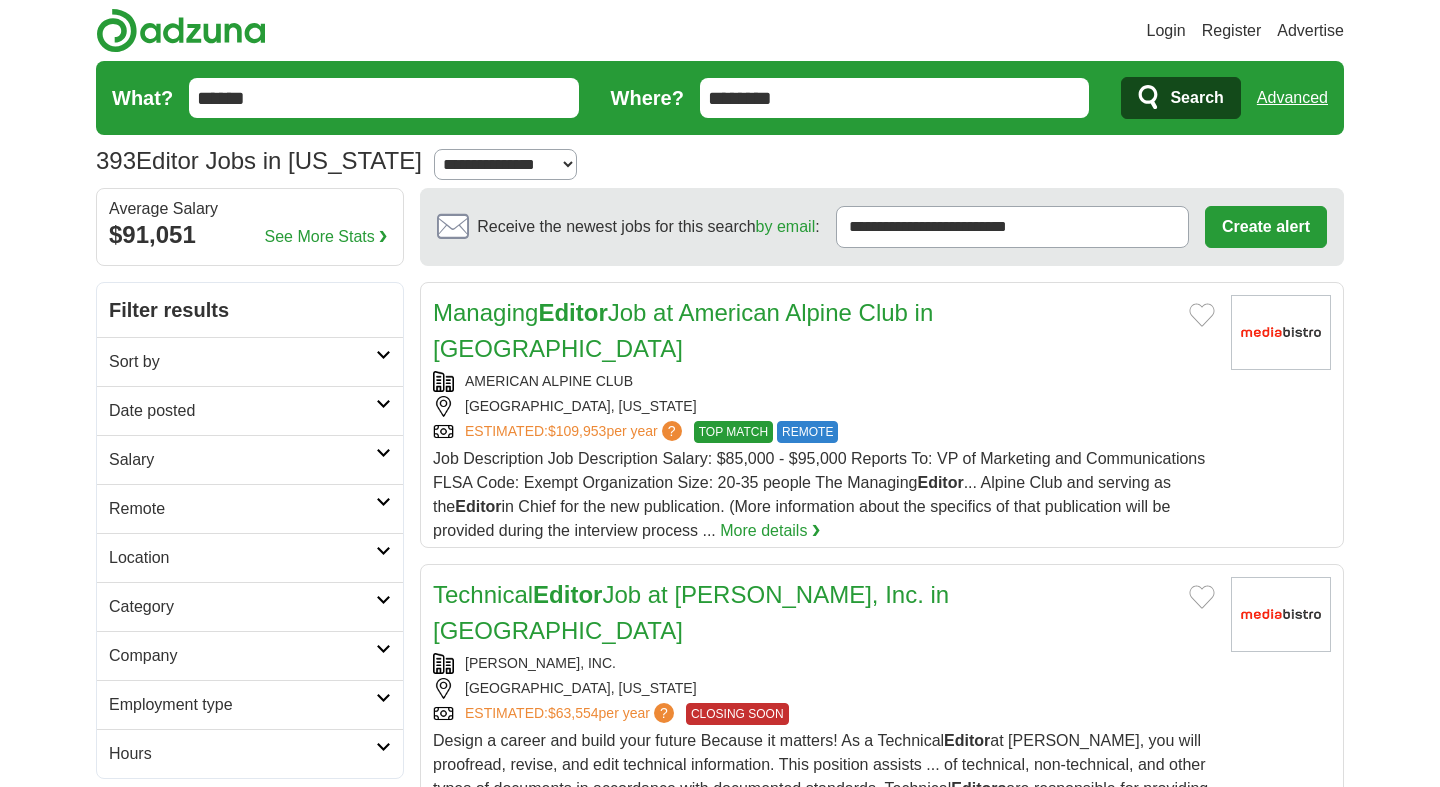 click on "******" at bounding box center [384, 98] 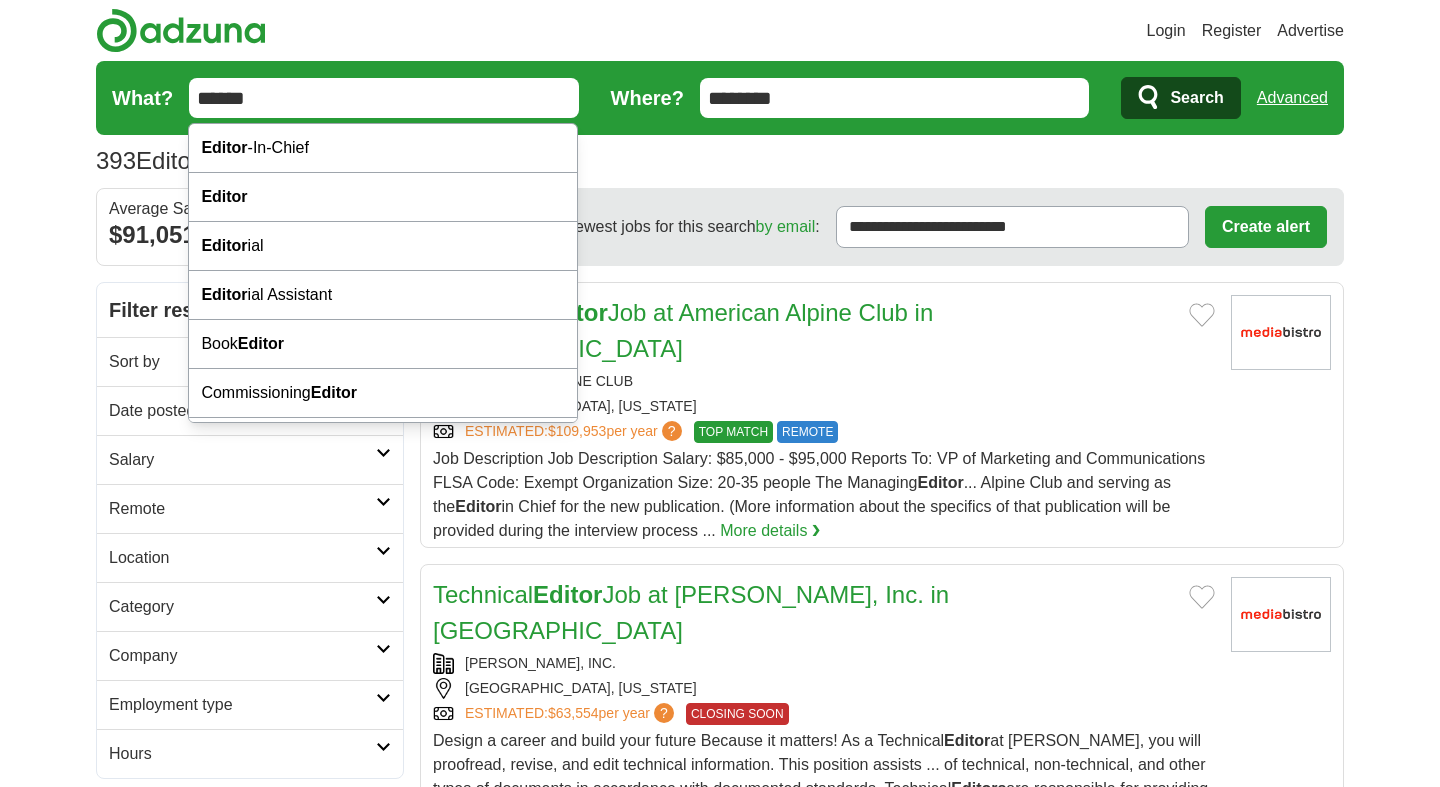 click on "******" at bounding box center (384, 98) 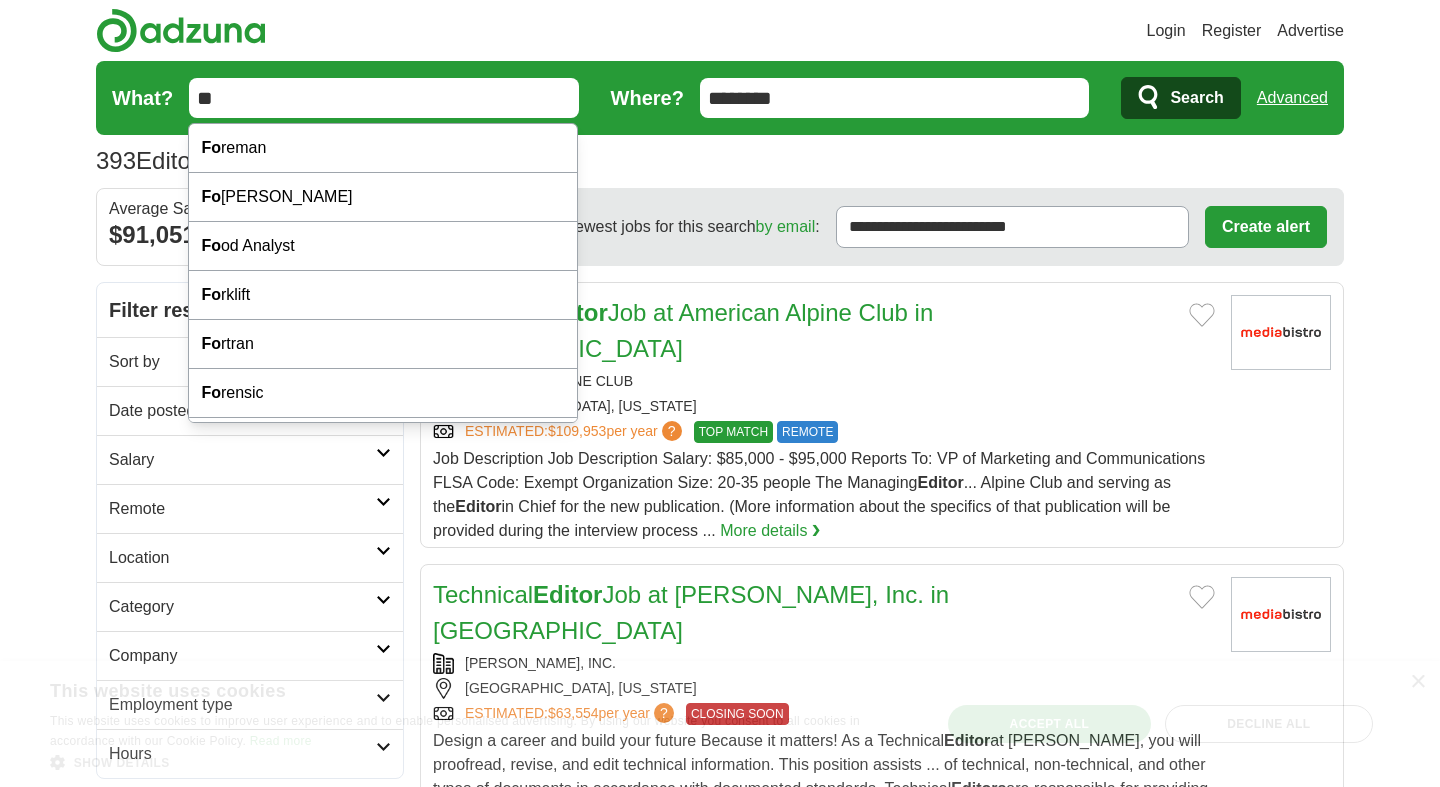 type on "*" 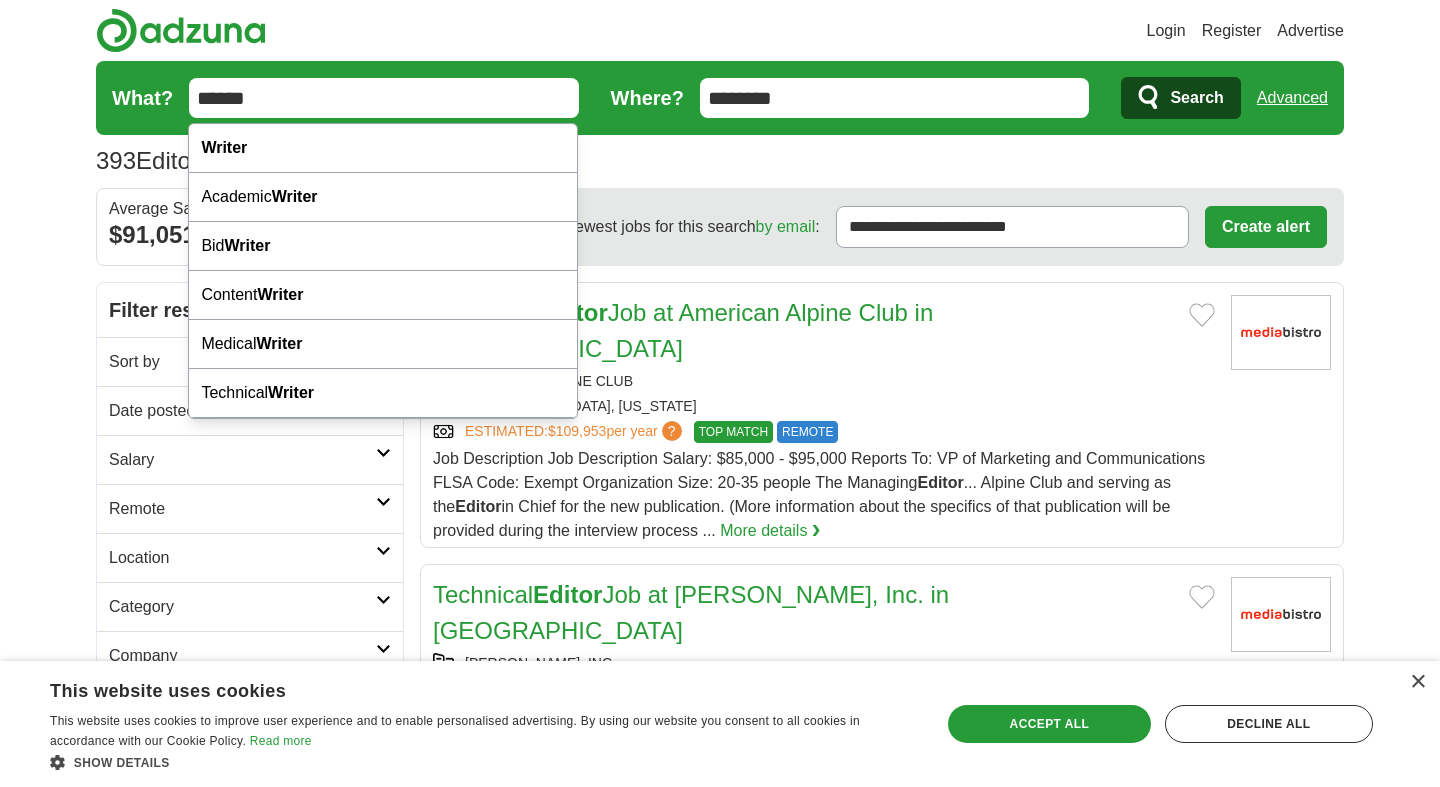 type on "******" 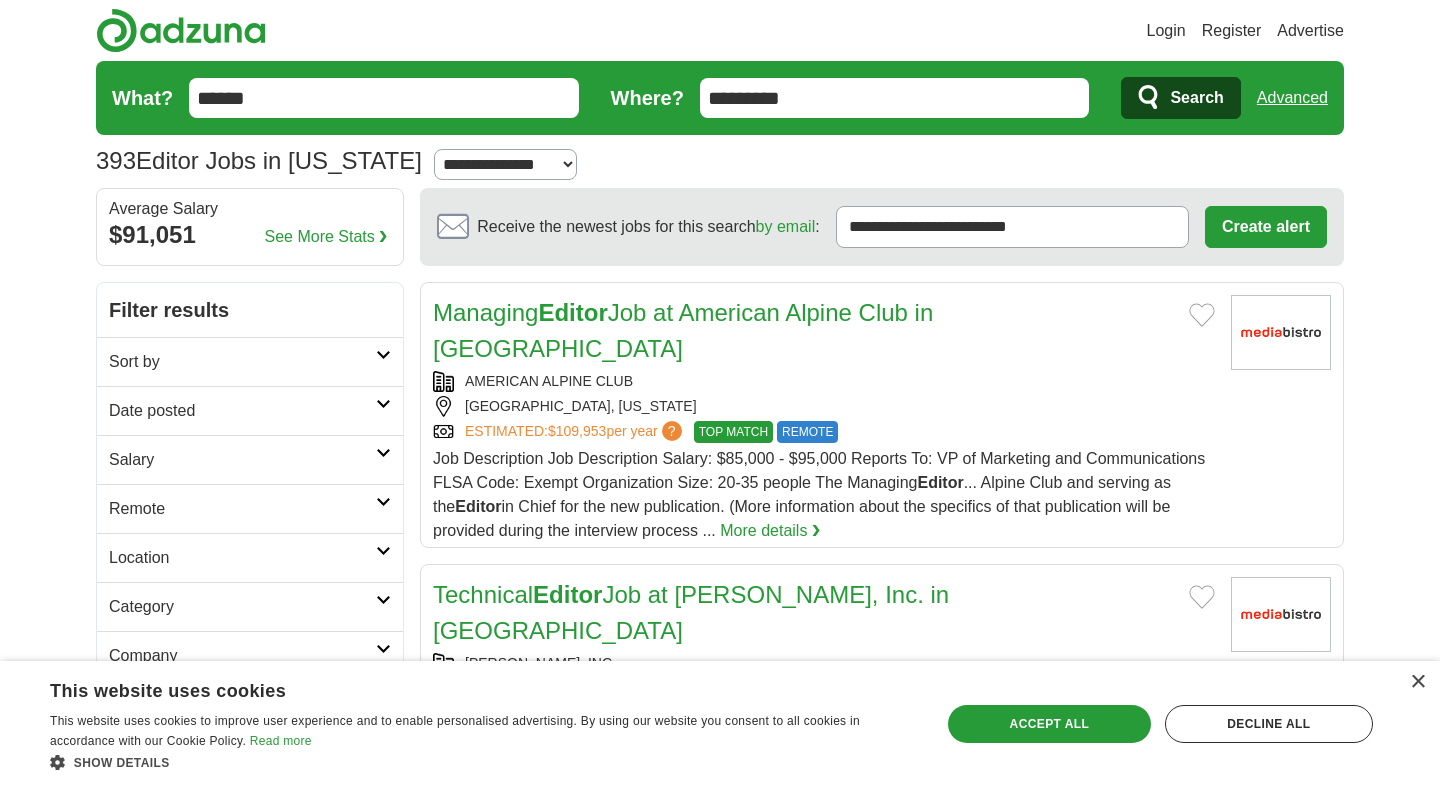 click on "*********" at bounding box center (895, 98) 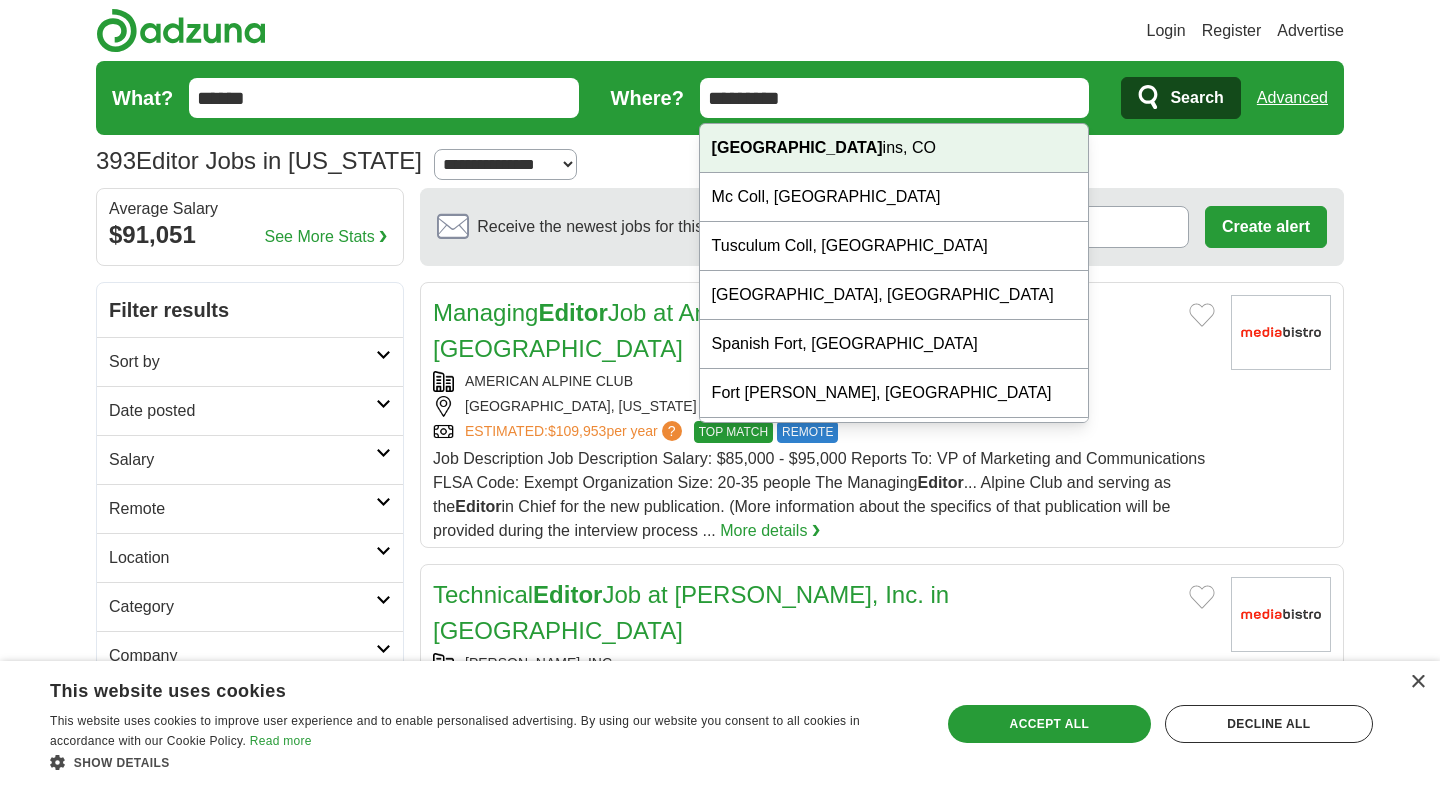 click on "Fort Coll ins, CO" at bounding box center (894, 148) 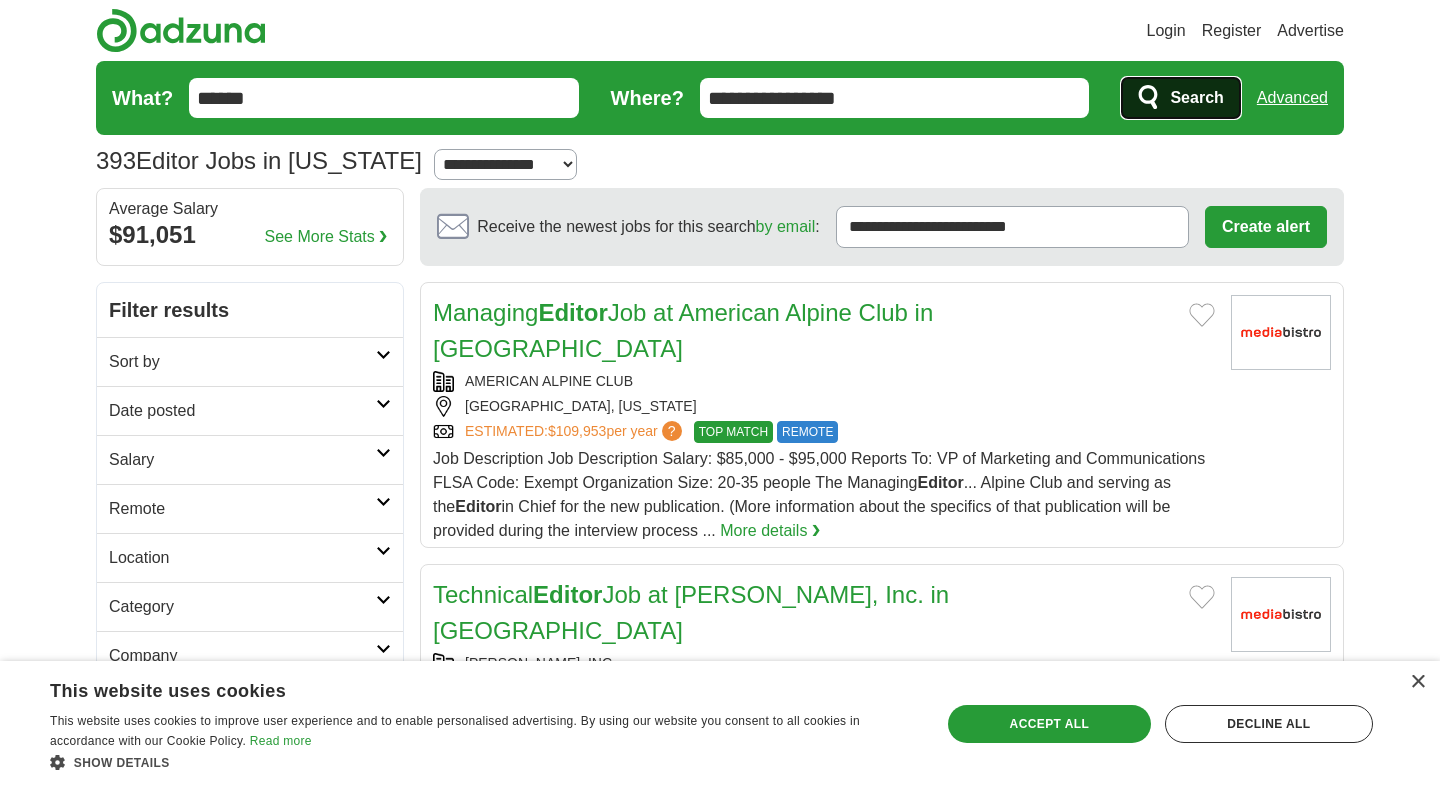 click on "Search" at bounding box center (1196, 98) 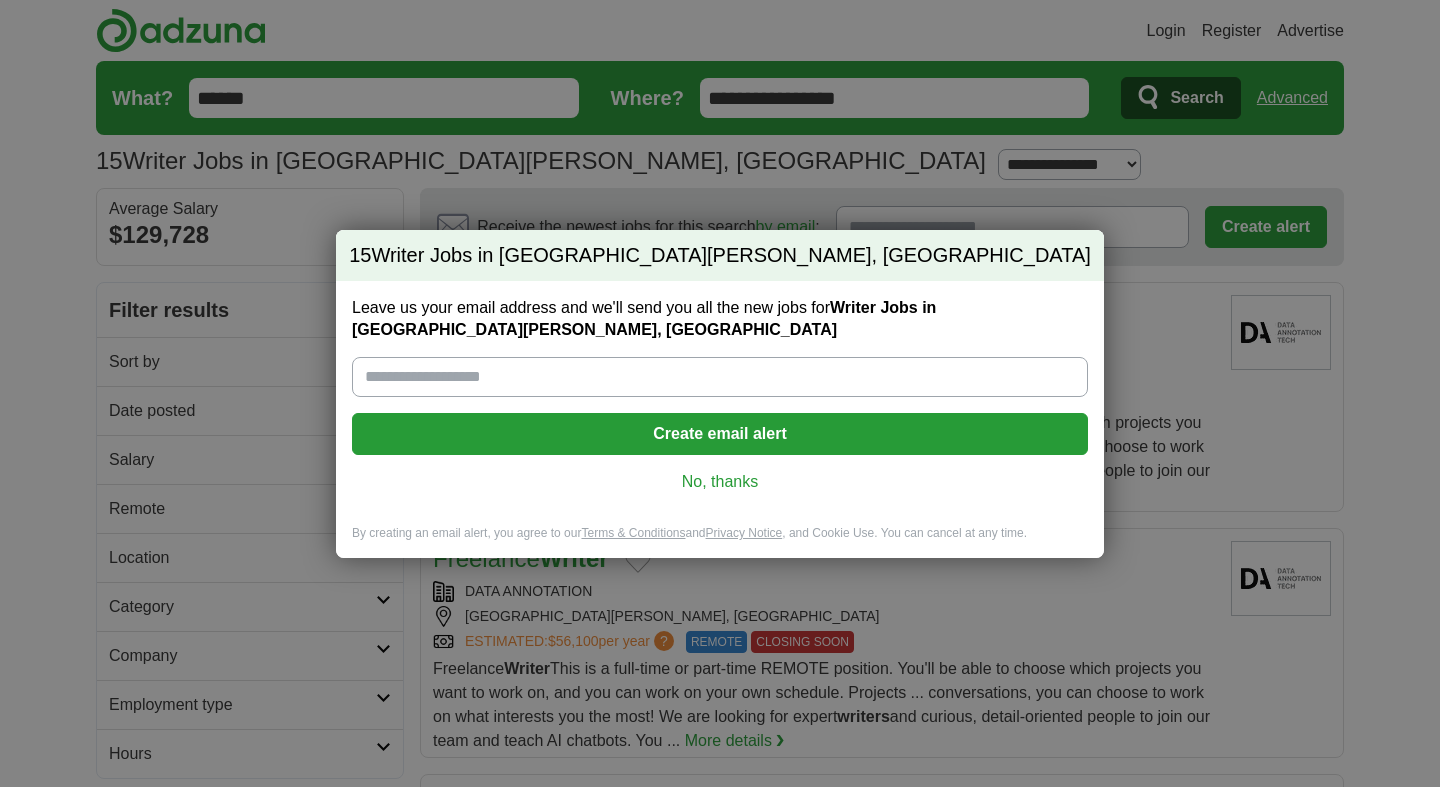 scroll, scrollTop: 0, scrollLeft: 0, axis: both 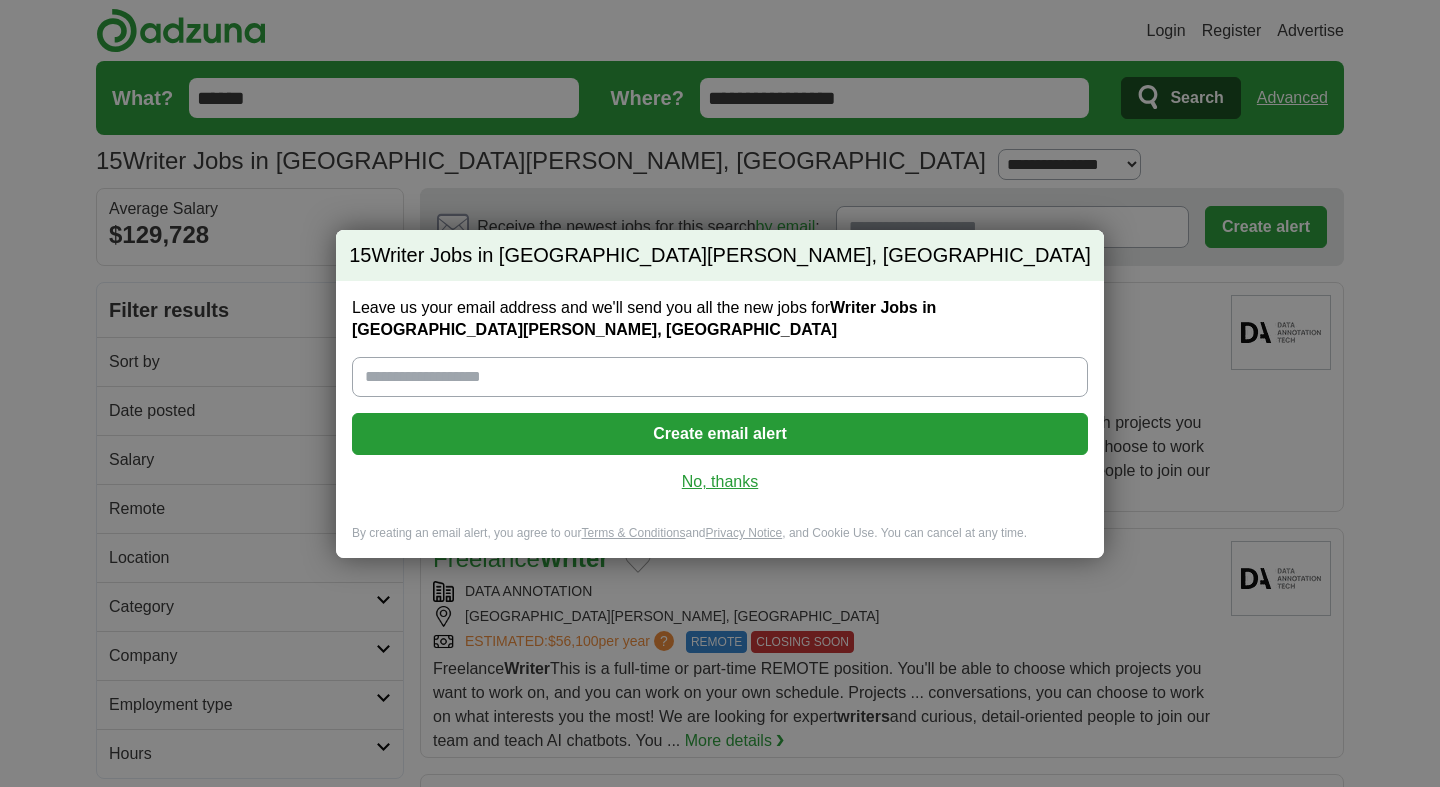 click on "No, thanks" at bounding box center (720, 482) 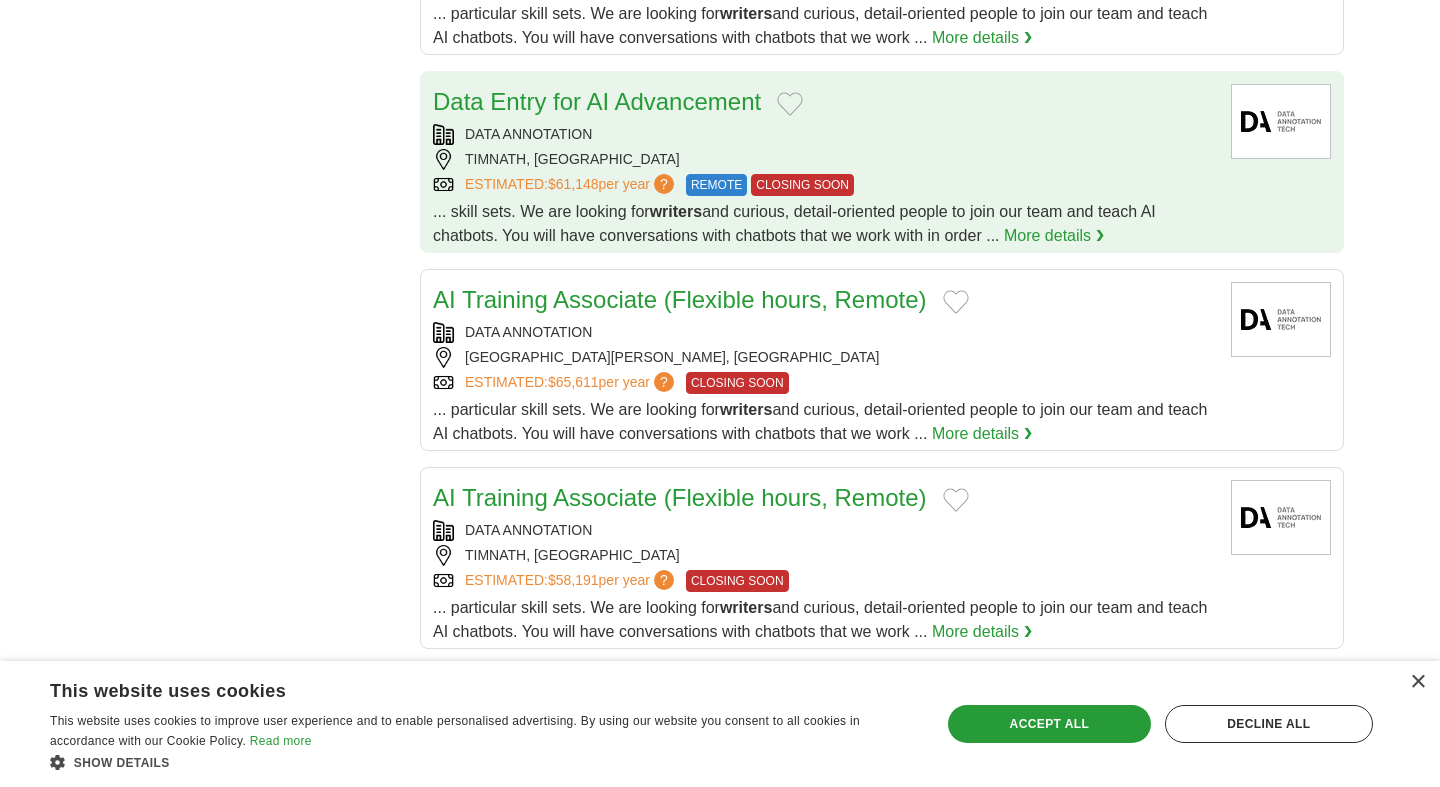 scroll, scrollTop: 1890, scrollLeft: 0, axis: vertical 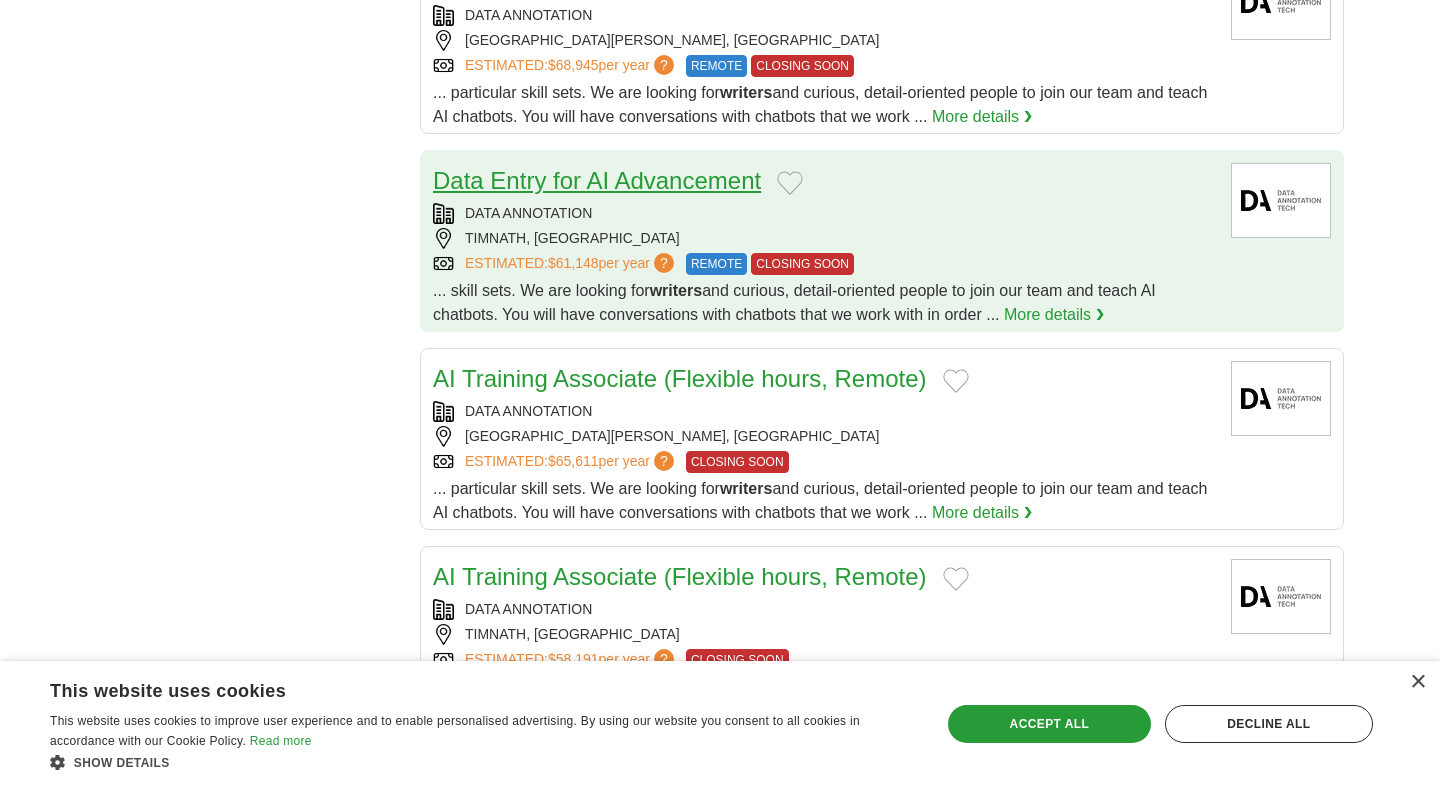 click on "Data Entry for AI Advancement" at bounding box center (597, 180) 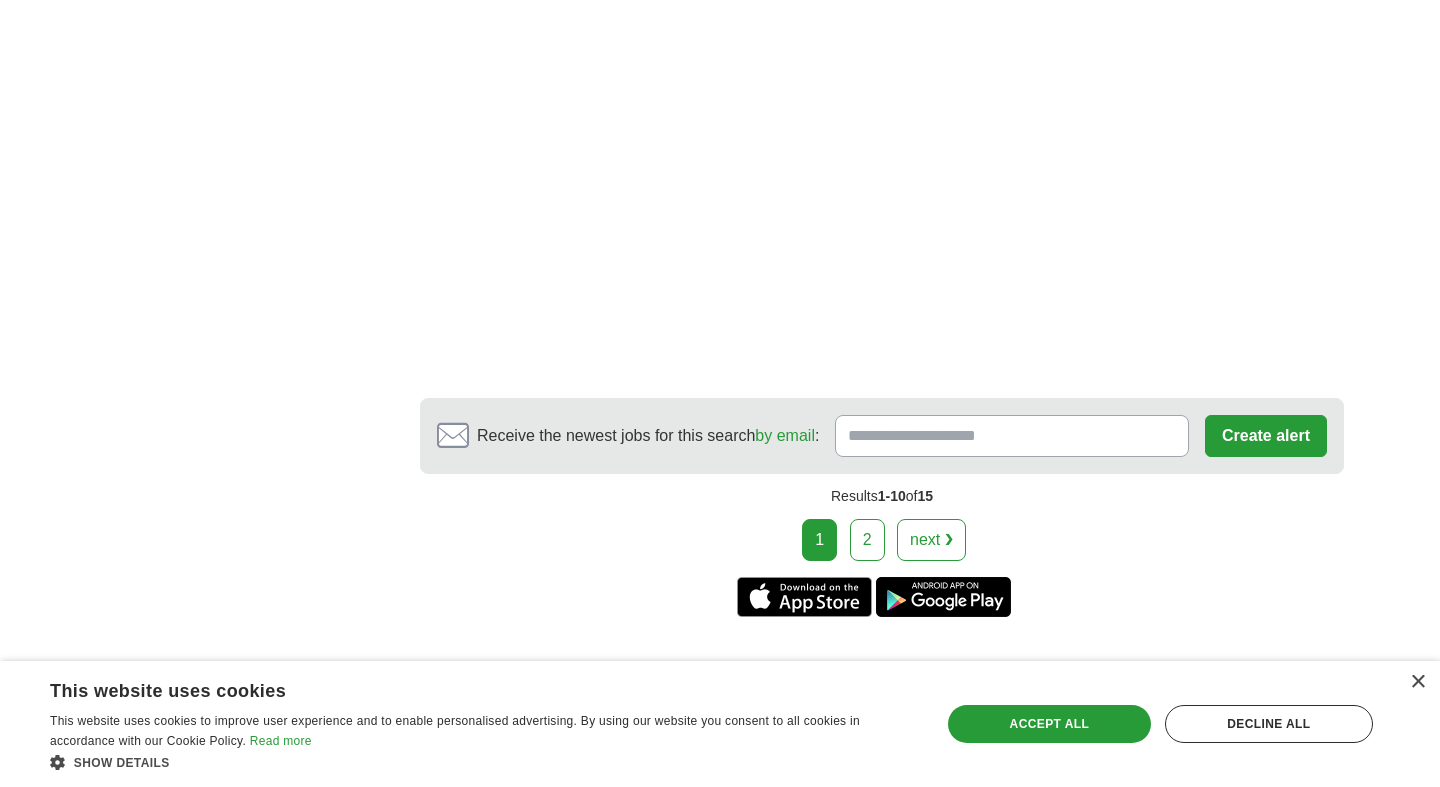 scroll, scrollTop: 3294, scrollLeft: 0, axis: vertical 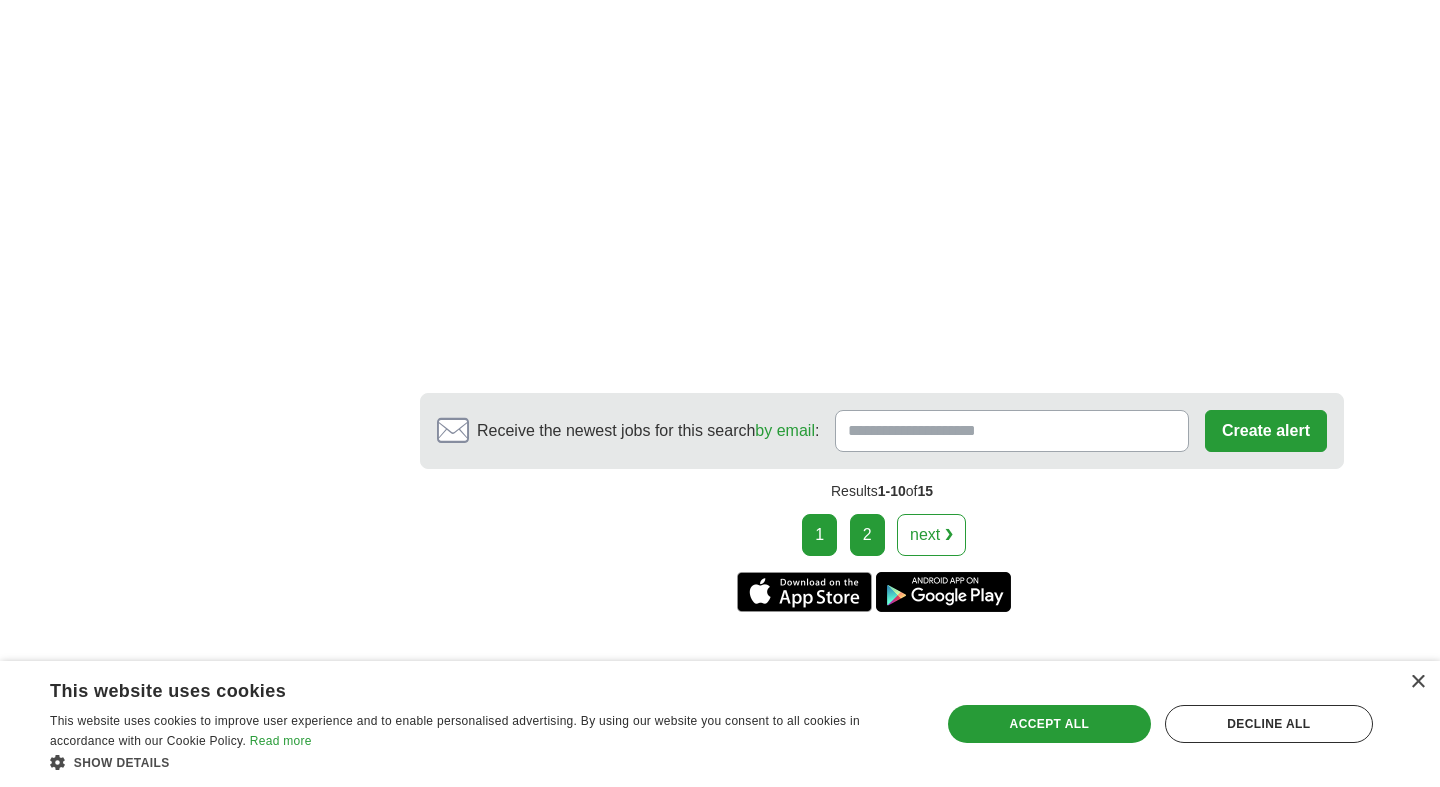 click on "2" at bounding box center [867, 535] 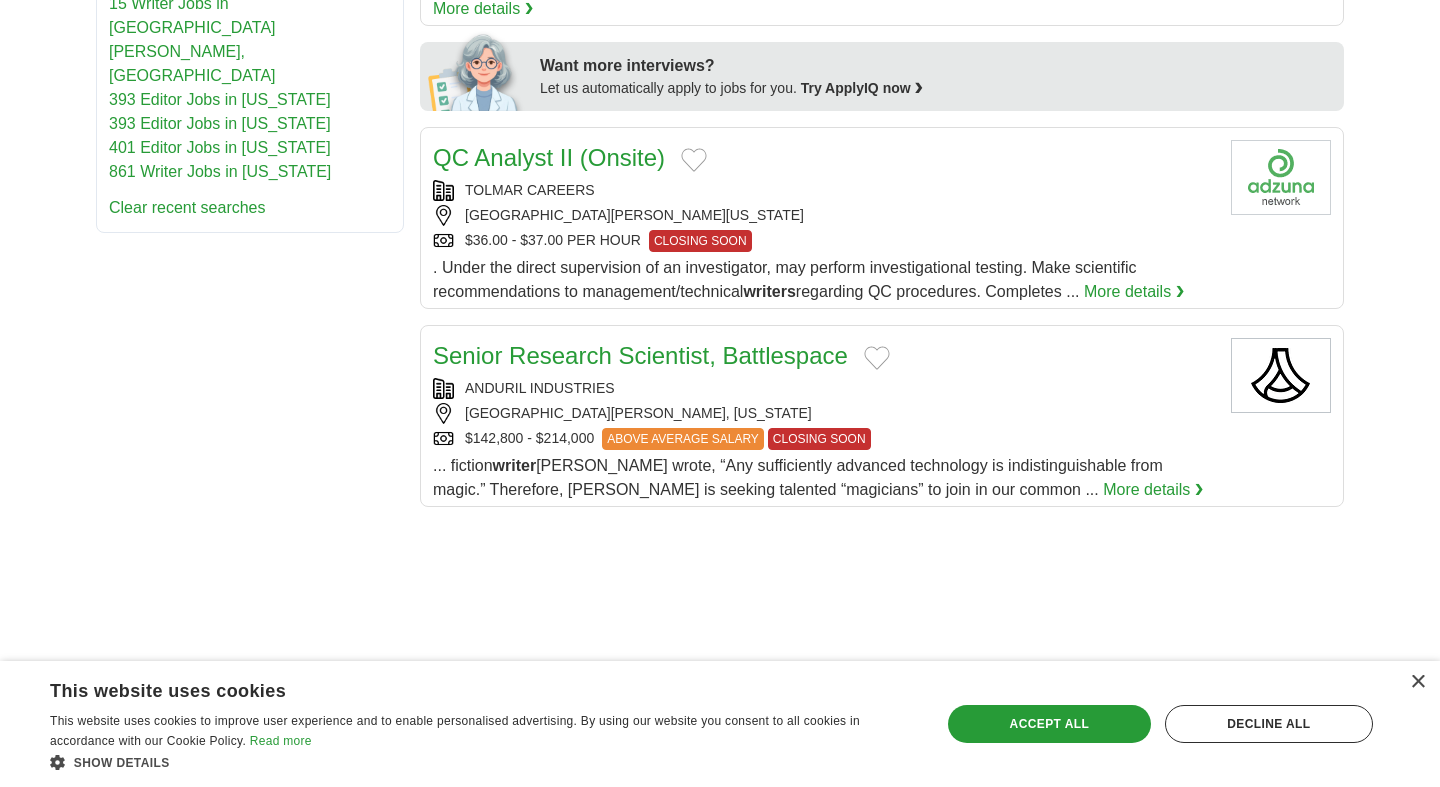 scroll, scrollTop: 0, scrollLeft: 0, axis: both 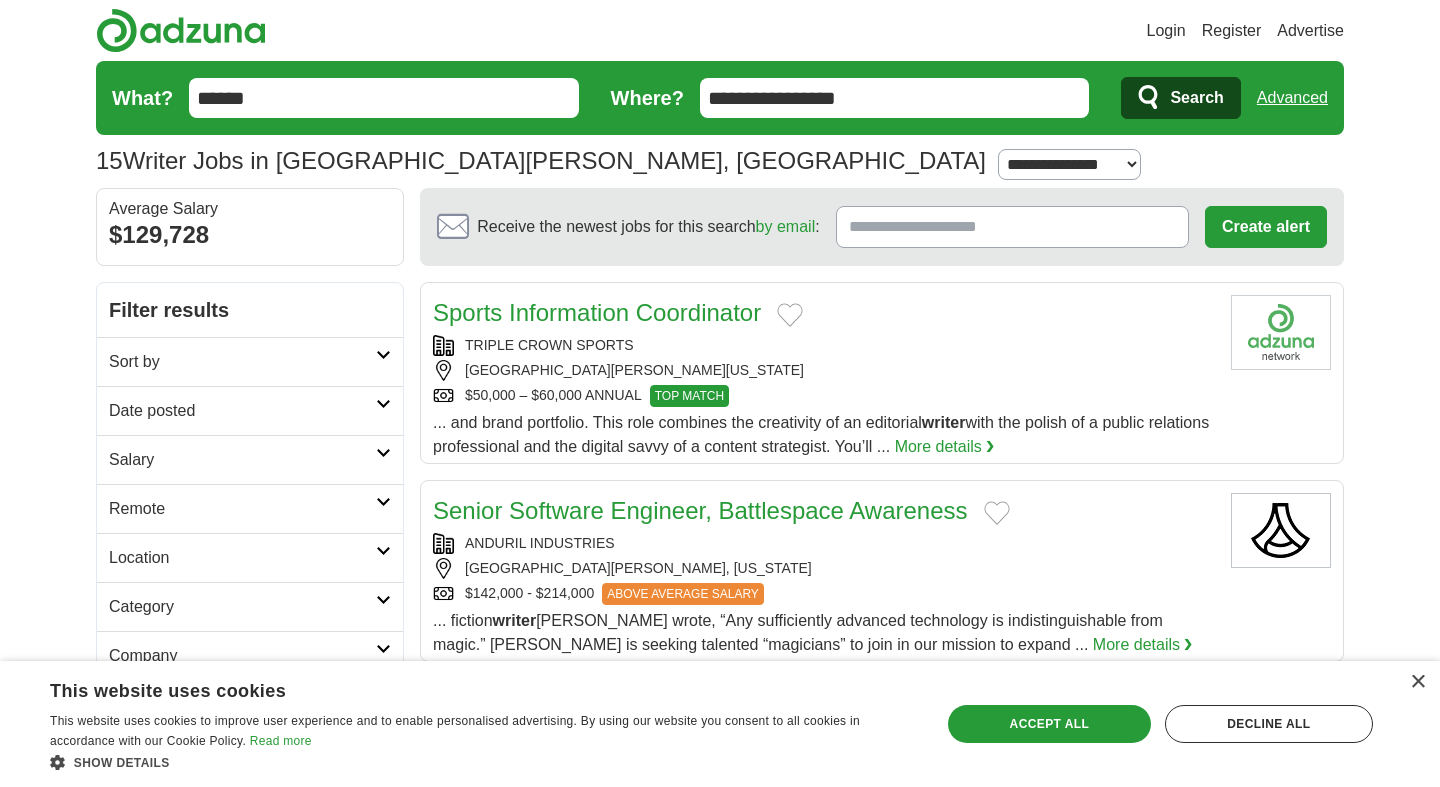 click on "******" at bounding box center [384, 98] 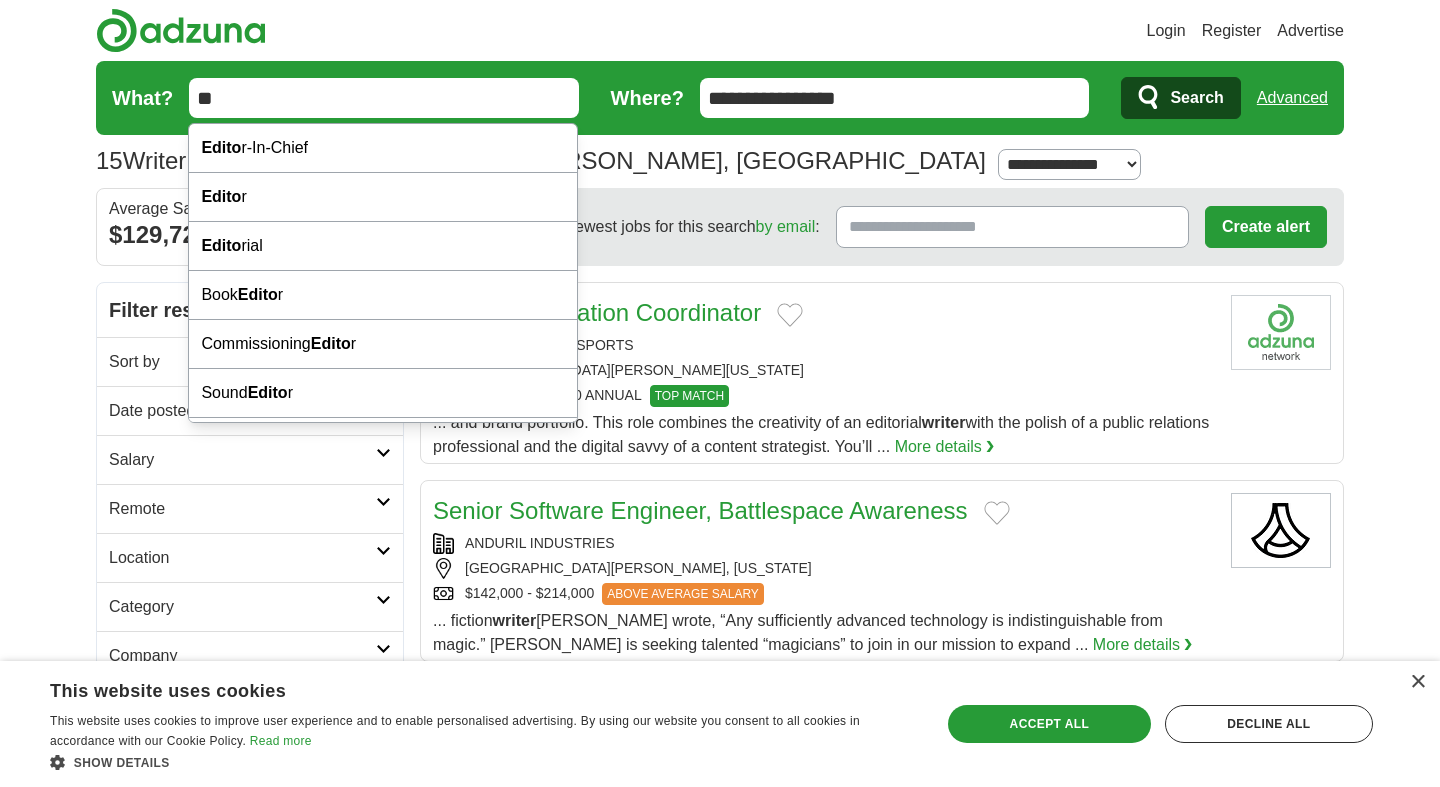 type on "*" 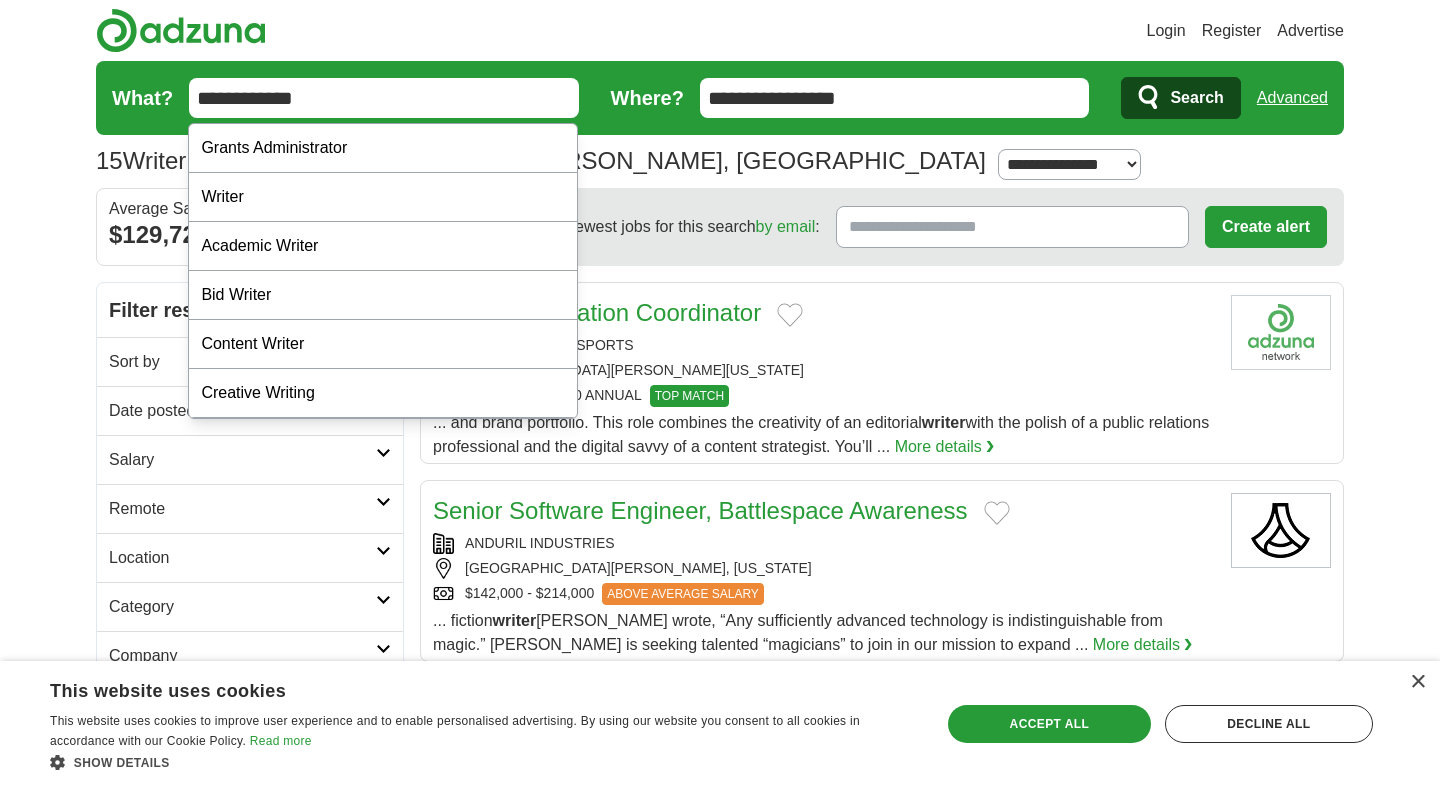 type on "**********" 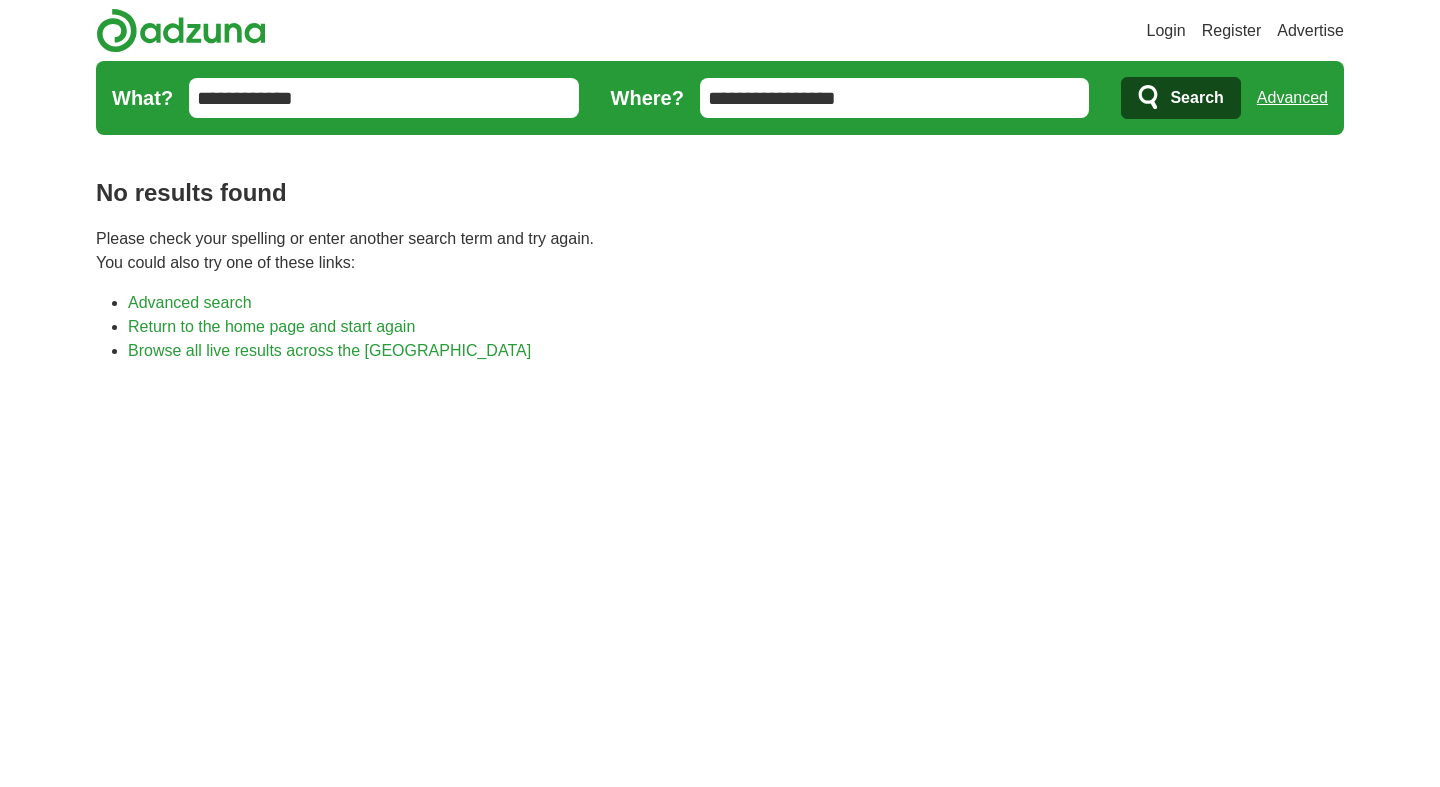 scroll, scrollTop: 0, scrollLeft: 0, axis: both 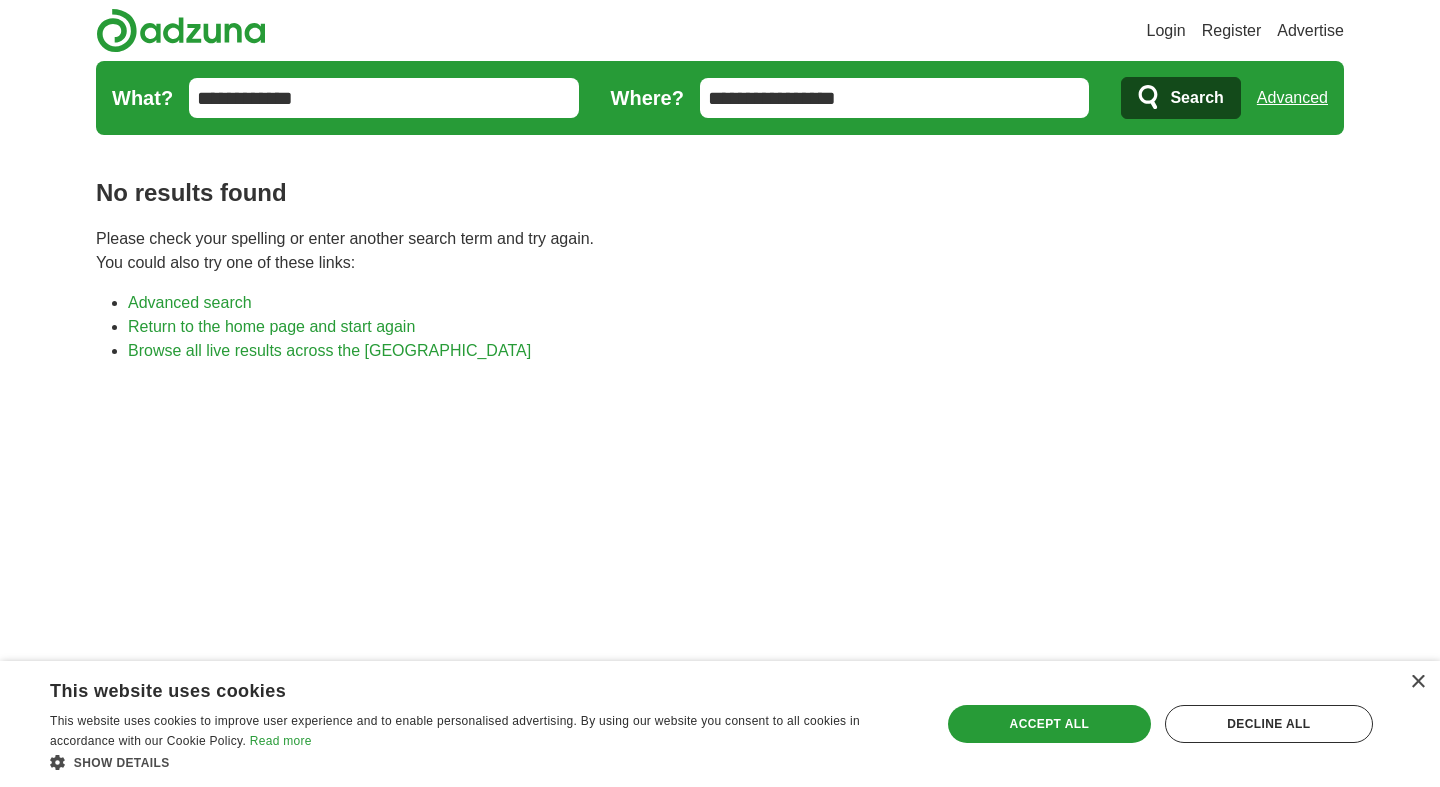 click on "**********" at bounding box center (384, 98) 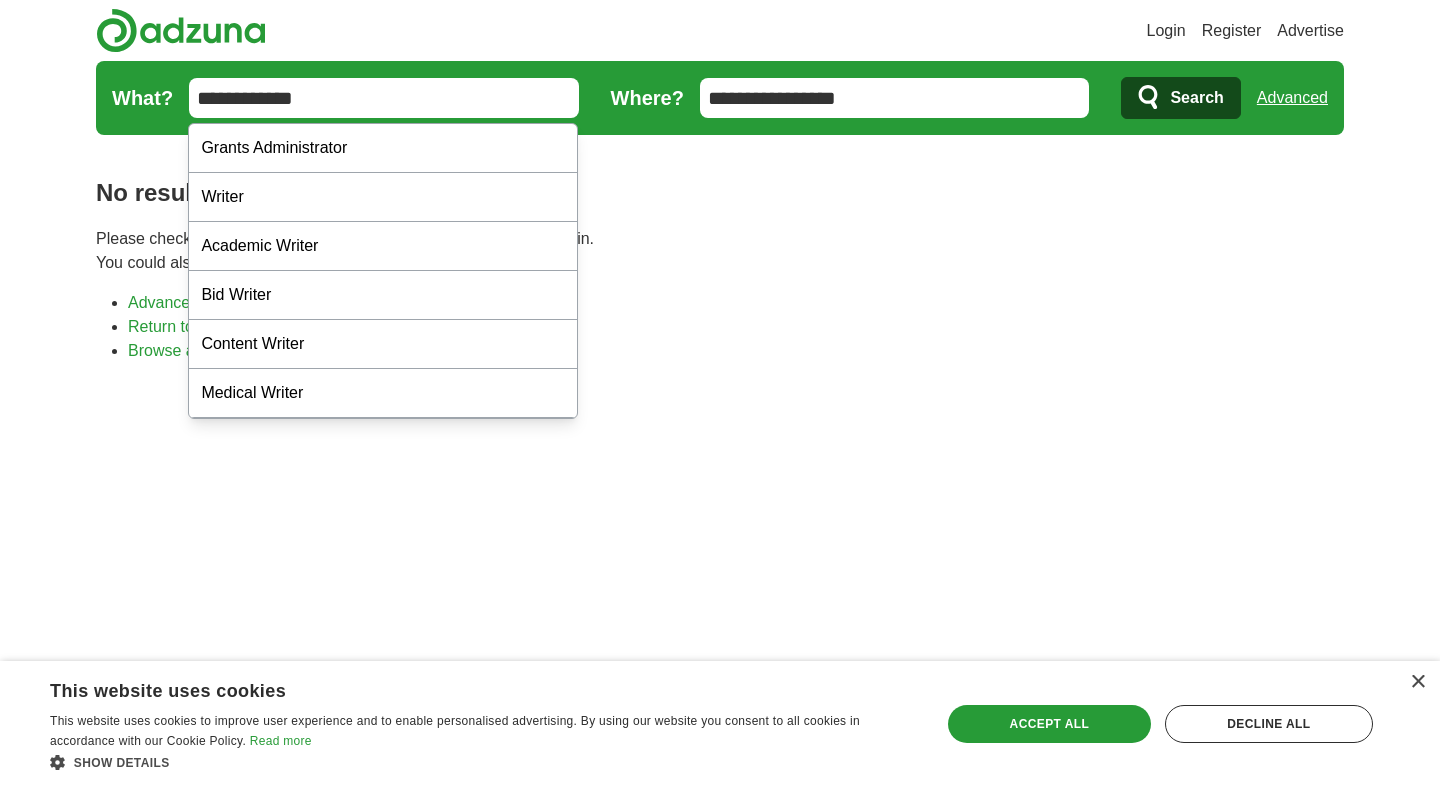 click on "**********" at bounding box center [384, 98] 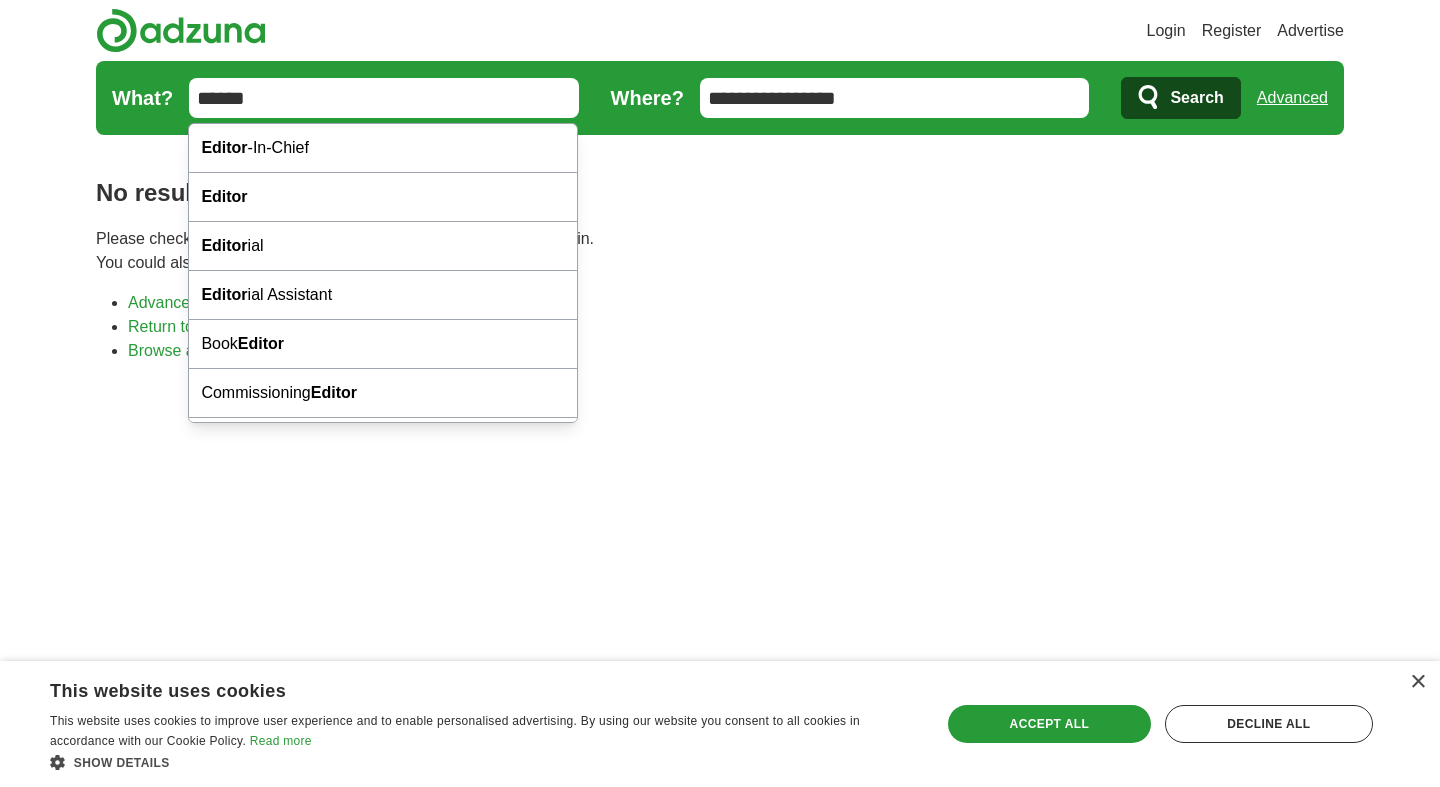 type on "******" 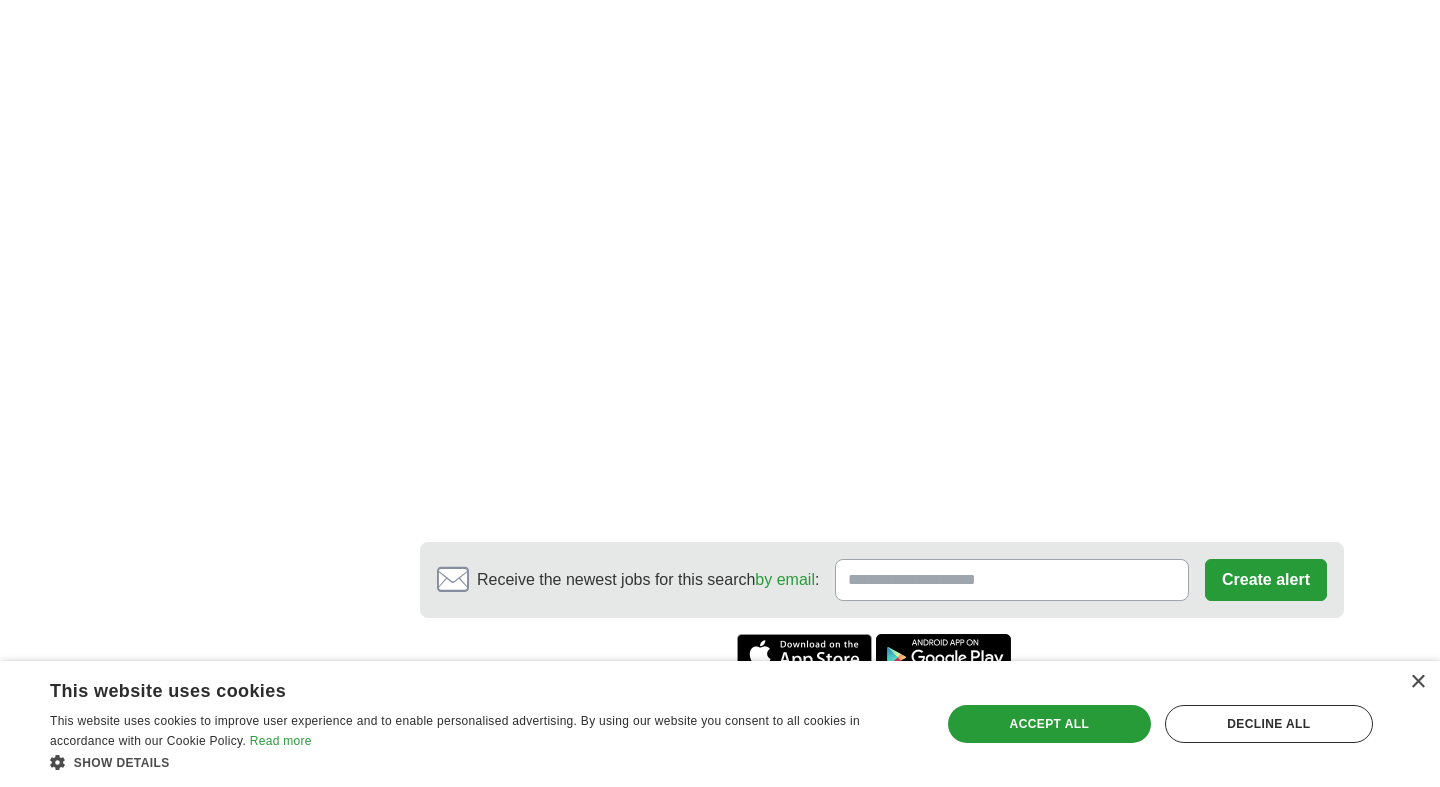 scroll, scrollTop: 2285, scrollLeft: 0, axis: vertical 